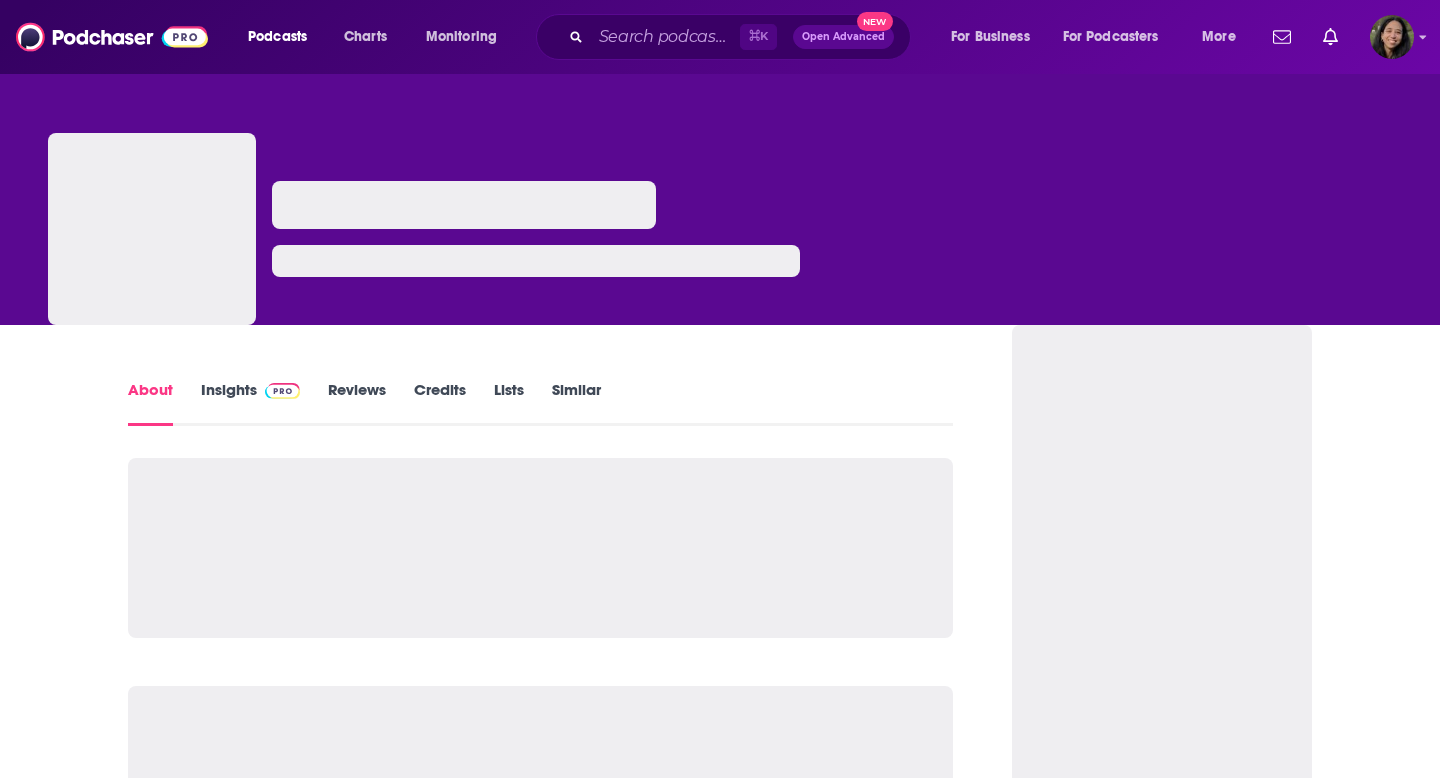 scroll, scrollTop: 0, scrollLeft: 0, axis: both 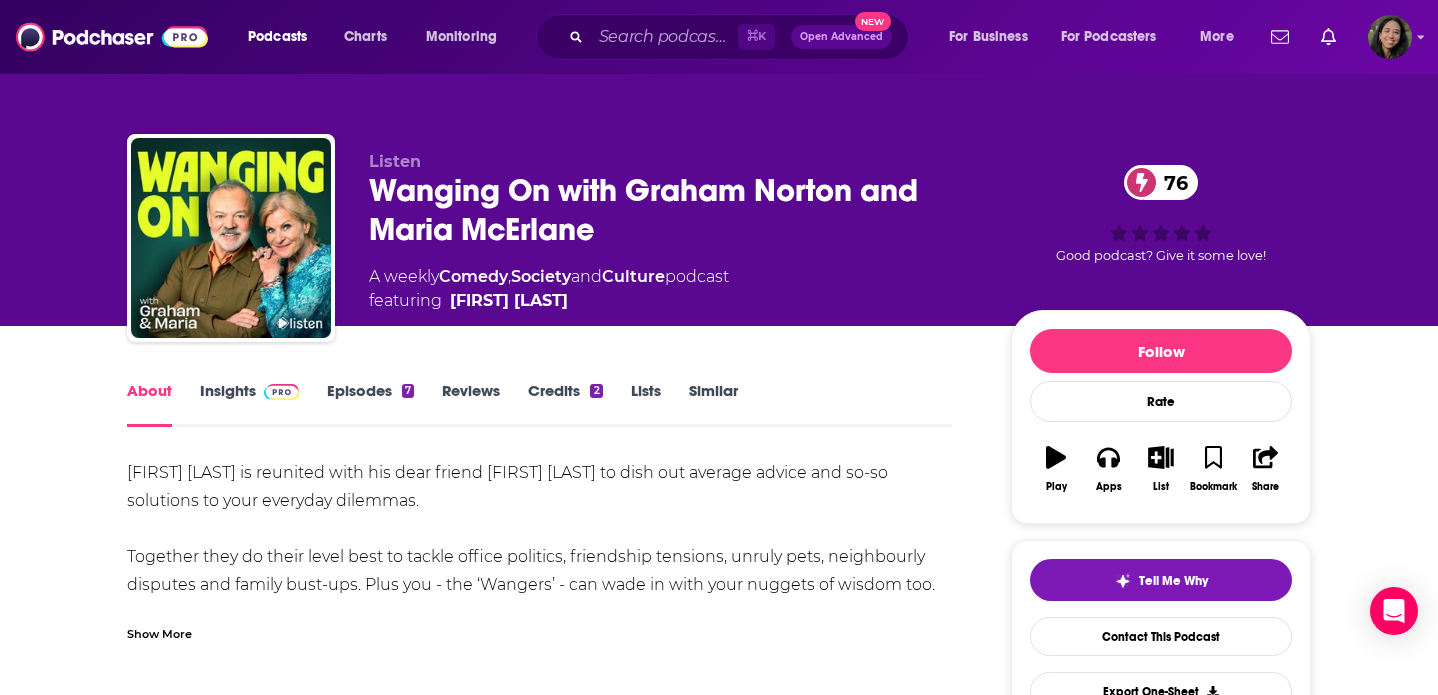 click on "Show More" at bounding box center (539, 626) 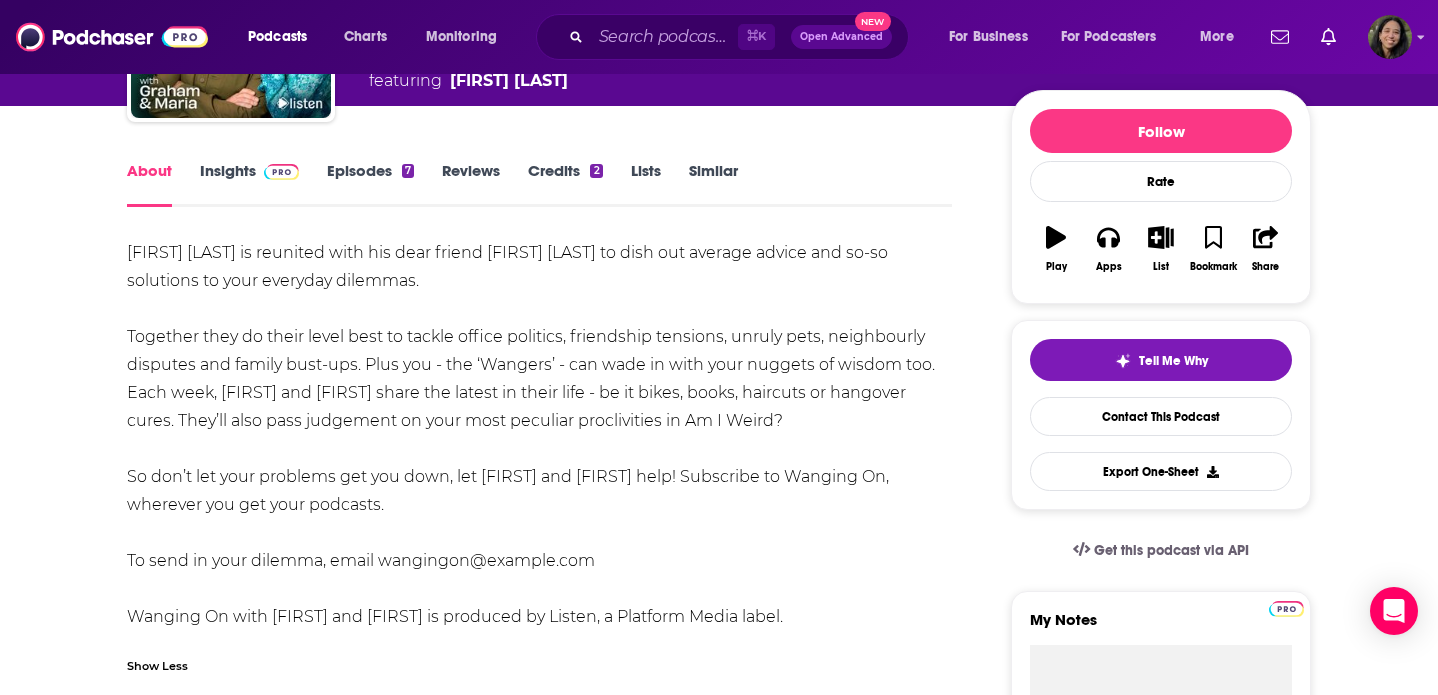 scroll, scrollTop: 202, scrollLeft: 0, axis: vertical 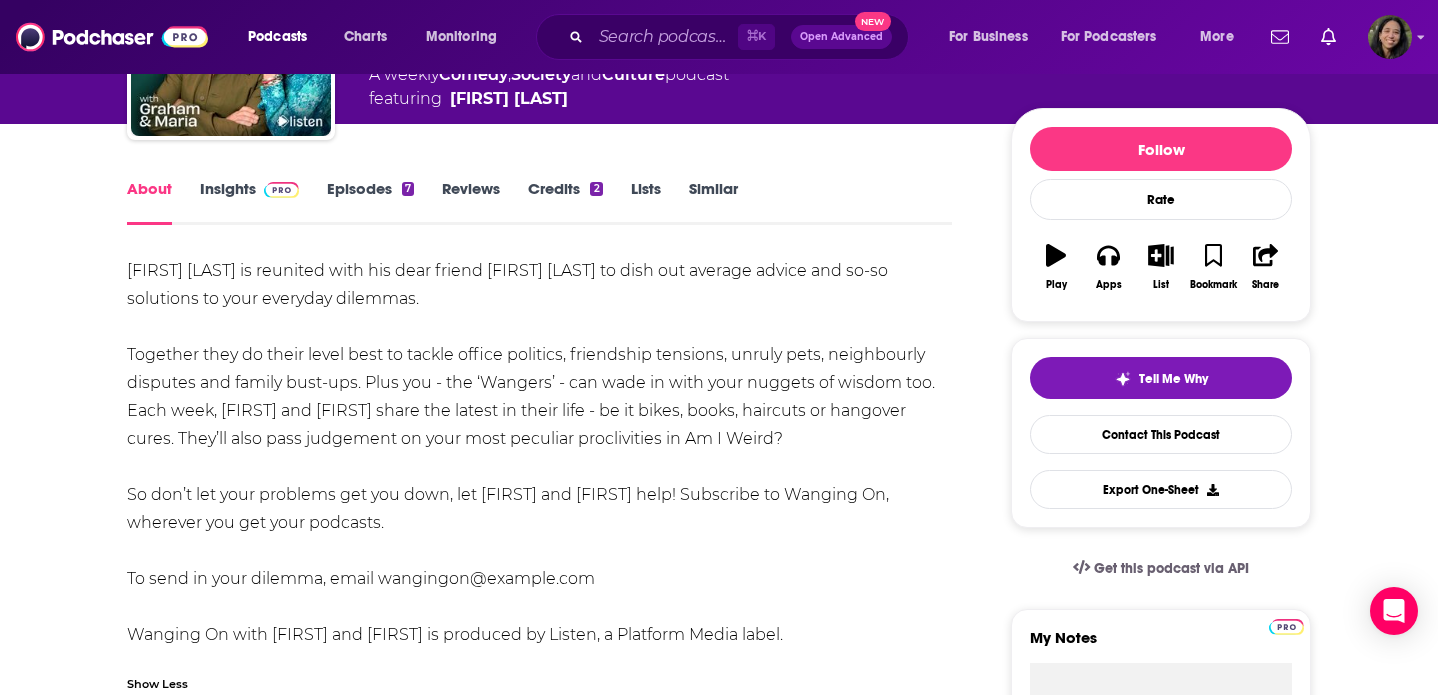 click on "Insights" at bounding box center [249, 202] 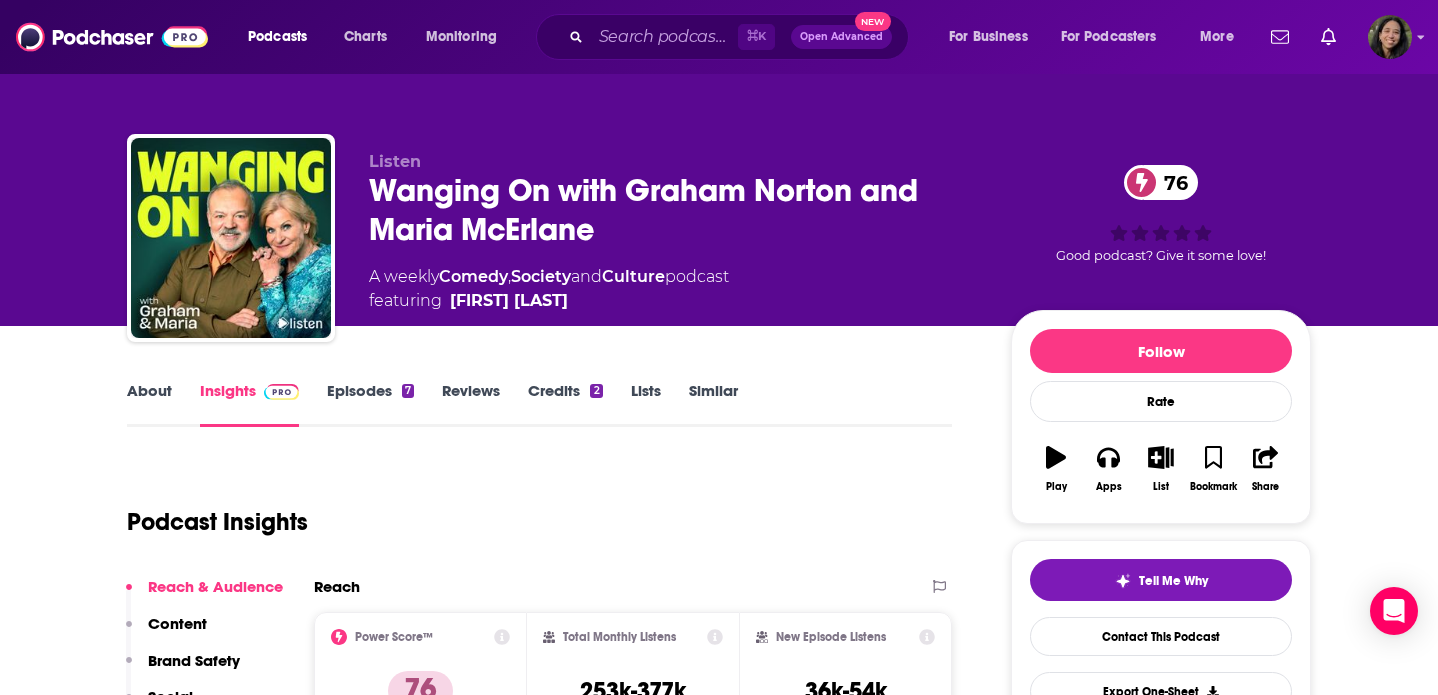 click on "About Insights Episodes 7 Reviews Credits 2 Lists Similar Podcast Insights Reach & Audience Content Brand Safety Social Contacts Charts Sponsors Details Similar Contact Podcast Open Website  Reach Power Score™ 76 Total Monthly Listens 253k-377k New Episode Listens 36k-54k Export One-Sheet Audience Demographics Gender Female Age 33 yo Parental Status Mixed Countries 1 United States 2 United Kingdom 3 Canada 4 Australia 5 Ireland Education Level Mostly  Higher Education Content Political Skew Not Available Brand Safety & Suitability Adult Graphic Profanity Drugs Weapons Criminal Political Inflammatory 0 15 30 45 60 75 100 Safety Summary Profanity 11 % Political 8 % Graphic 7 % Criminal 0 % Inflammatory 0 % Drugs 0 % Weapons 0 % Adult 0 % Socials Twitter @grahnort Host Link Contacts   RSS   Podcast Email Listen matt.sayward@platformmedia.uk matt.sayward@platformmedia.uk That's all there is! Charts All Charts All Categories All Countries Recent Sponsors of  Wanging On with Graham Norton and Maria McErlane Beta" at bounding box center [719, 2632] 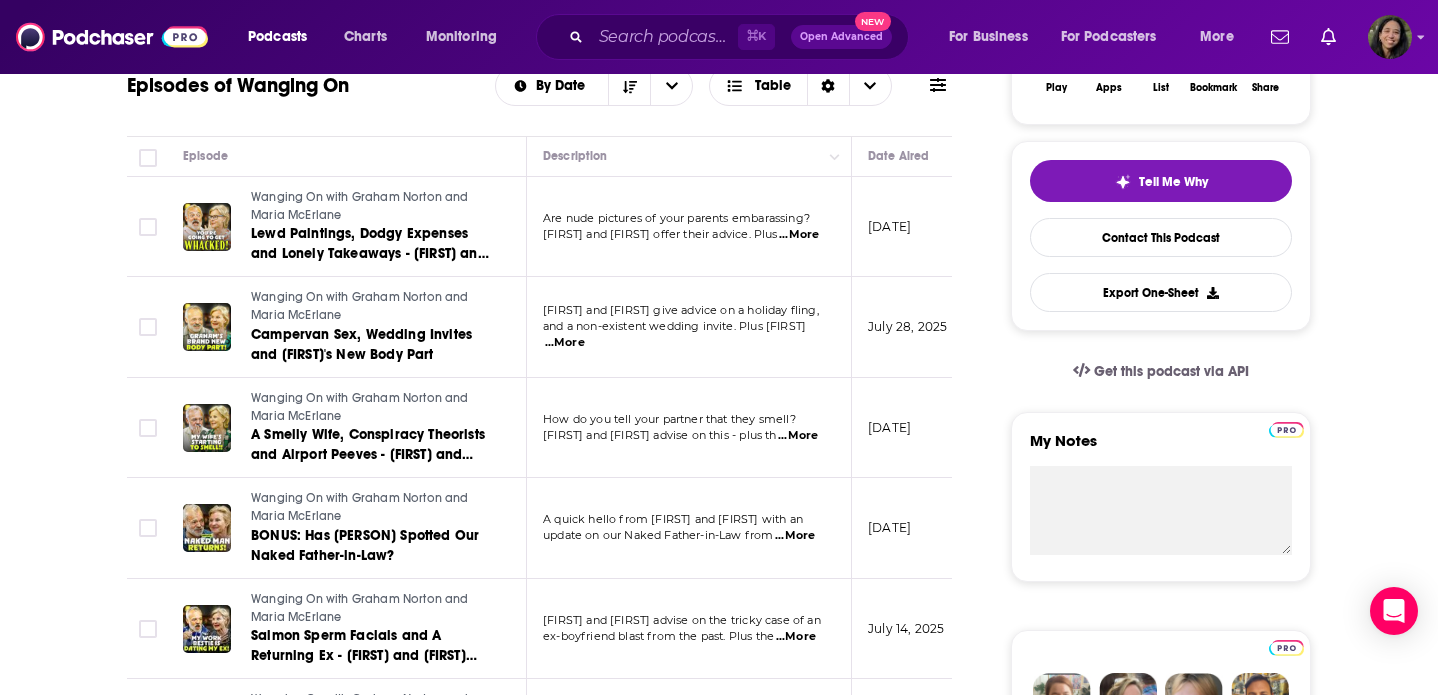scroll, scrollTop: 405, scrollLeft: 0, axis: vertical 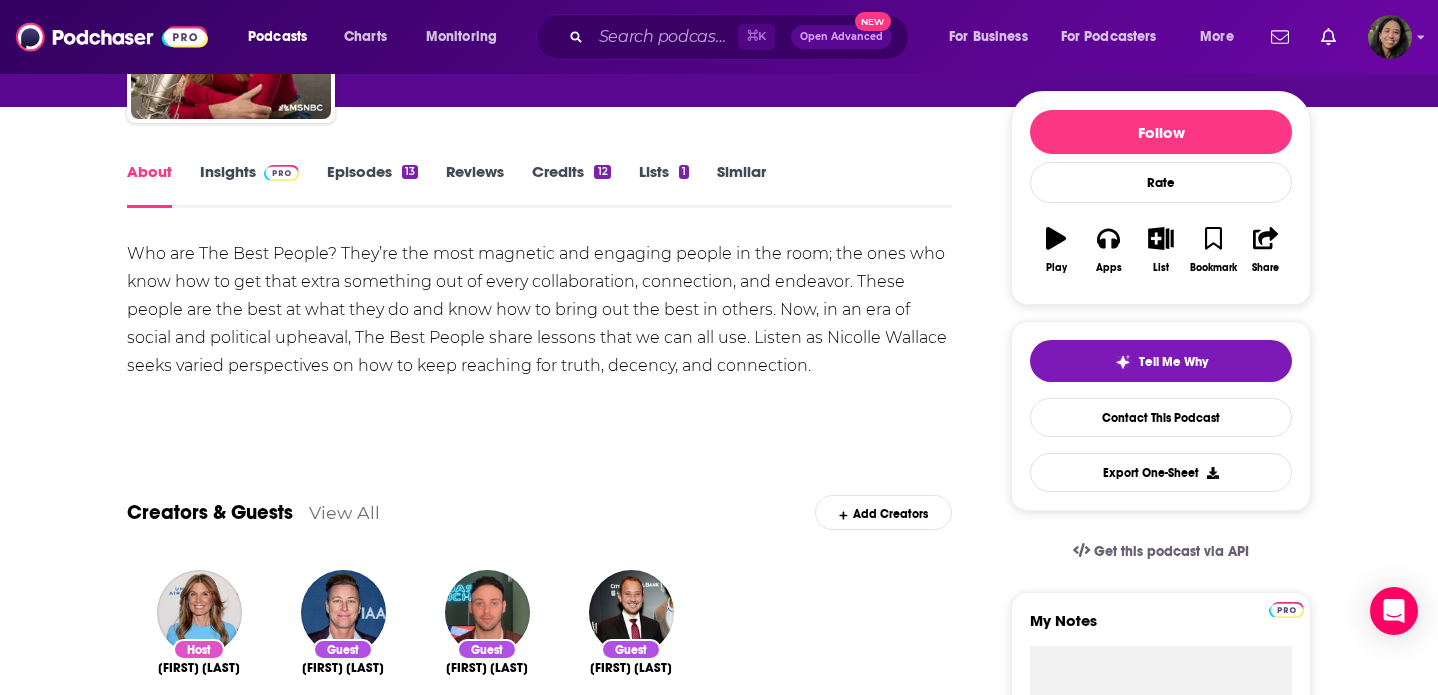 click on "Episodes 13" at bounding box center (372, 185) 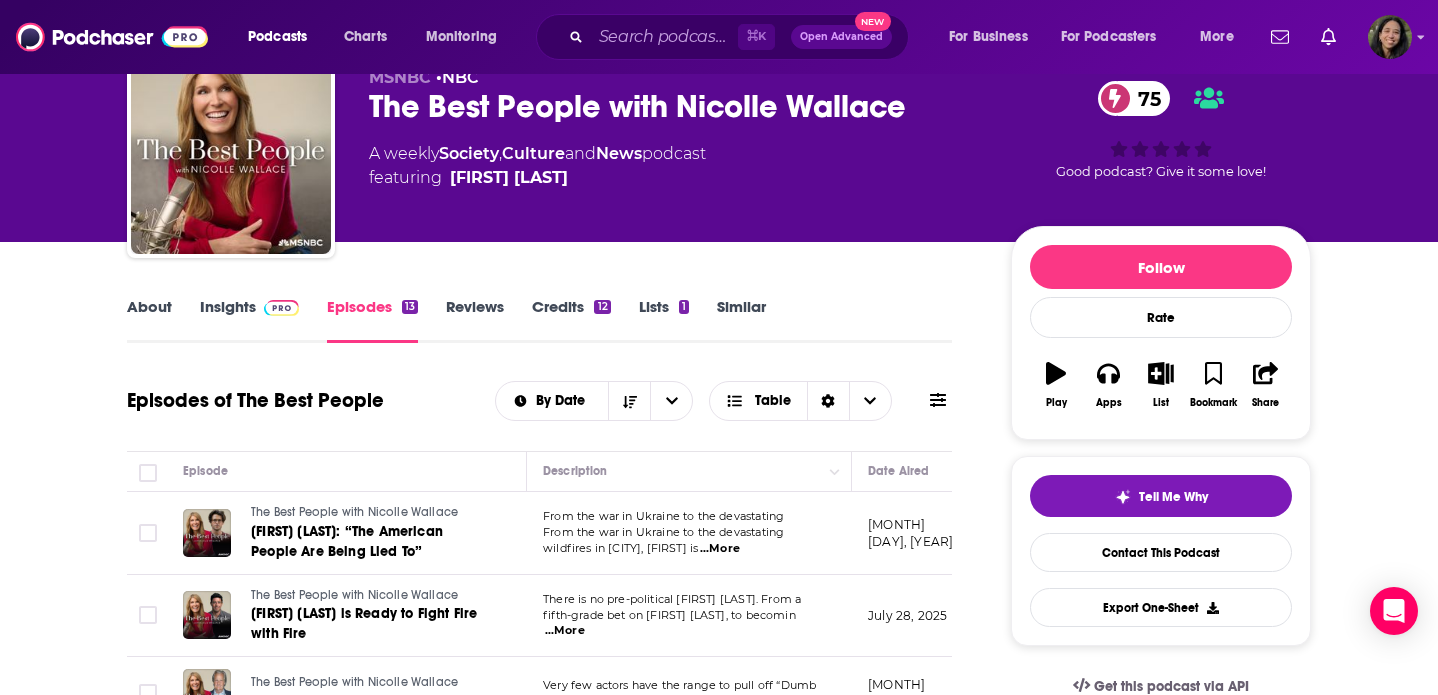 scroll, scrollTop: 289, scrollLeft: 0, axis: vertical 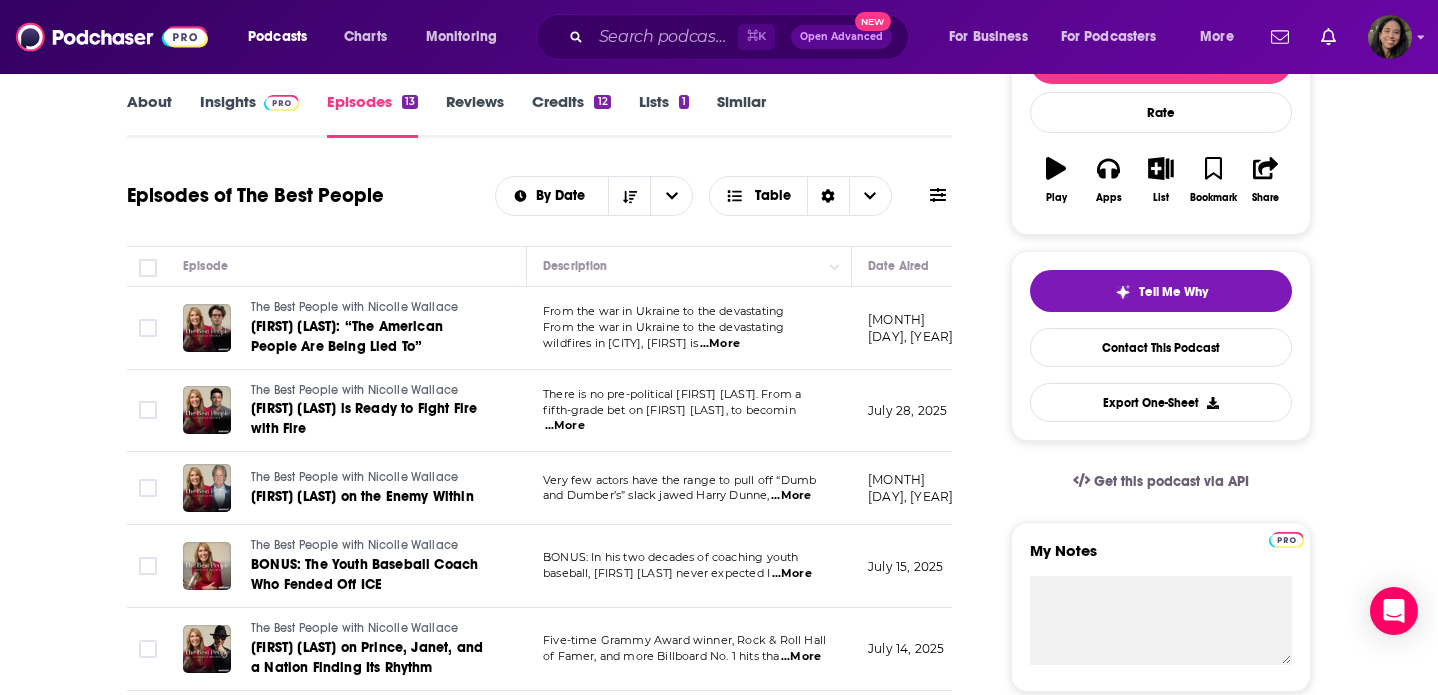click on "...More" at bounding box center [720, 344] 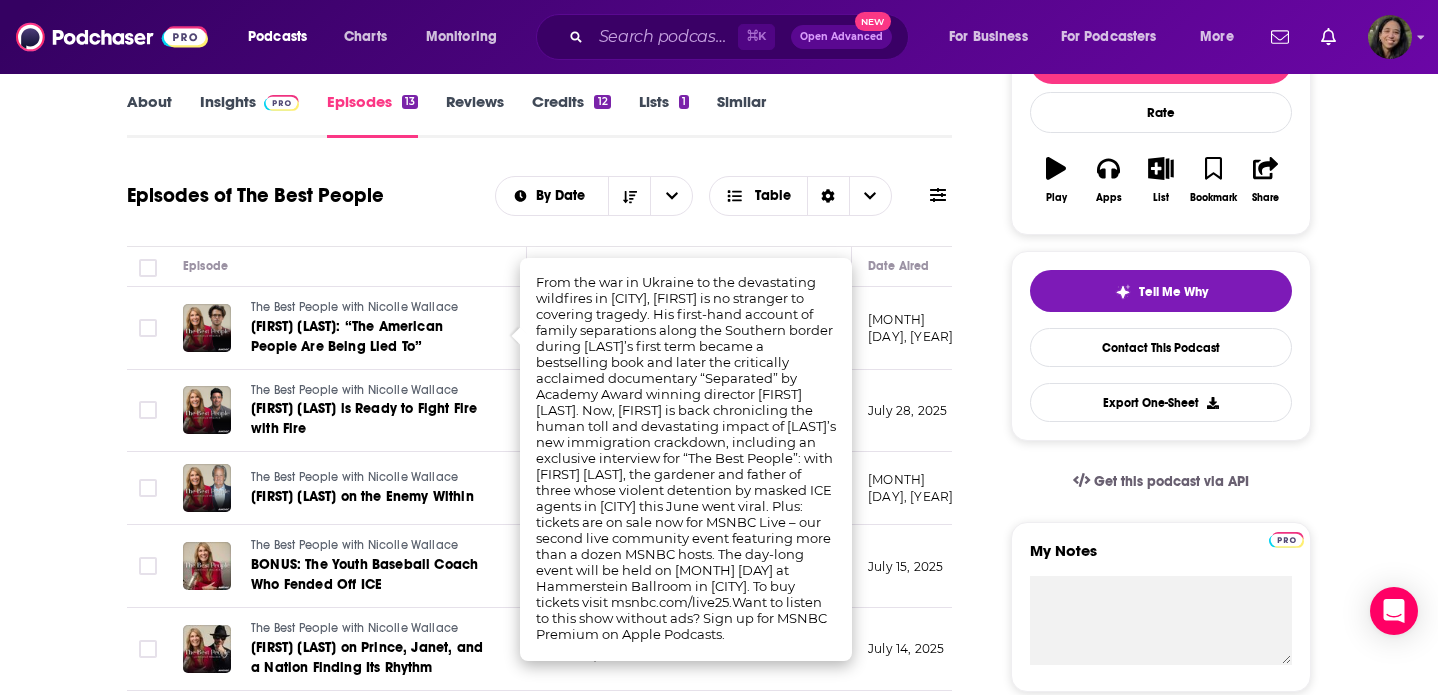 click on "About Insights Episodes 13 Reviews Credits 12 Lists 1 Similar Episodes of The Best People By Date Table Episode Description Date Aired Reach Episode Guests Length The Best People with Nicolle Wallace Jacob Soboroff: “The American People Are Being Lied To” From the war in Ukraine to the devastating wildfires in Los Angeles, Jacob Soboroff is   ...More August 4, 2025   133k-199k Jacob Soboroff 47:06 s The Best People with Nicolle Wallace Tim Miller is Ready to Fight Fire with Fire There is no pre-political Tim Miller. From a fifth-grade bet on Bill Clinton, to becomin  ...More July 28, 2025 145k-217k Tim Miller 44:36 s The Best People with Nicolle Wallace Jeff Daniels on the Enemy Within Very few actors have the range to pull off “Dumb and Dumber’s” slack jawed Harry Dunne,   ...More July 21, 2025 136k-203k Jeff Daniels 41:47 s The Best People with Nicolle Wallace BONUS: The Youth Baseball Coach Who Fended Off ICE BONUS: In his two decades of coaching youth baseball, Youman Wilder never expected I --" at bounding box center (719, 1375) 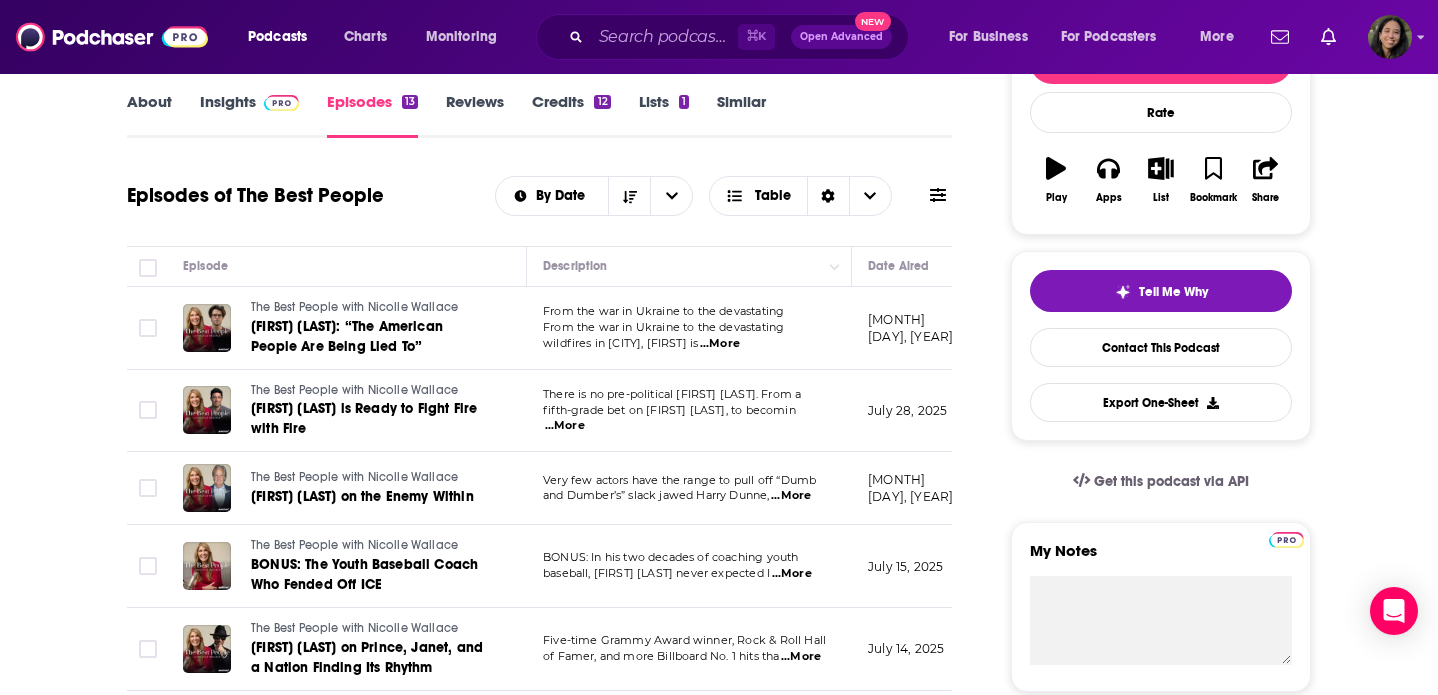 click on "...More" at bounding box center [791, 496] 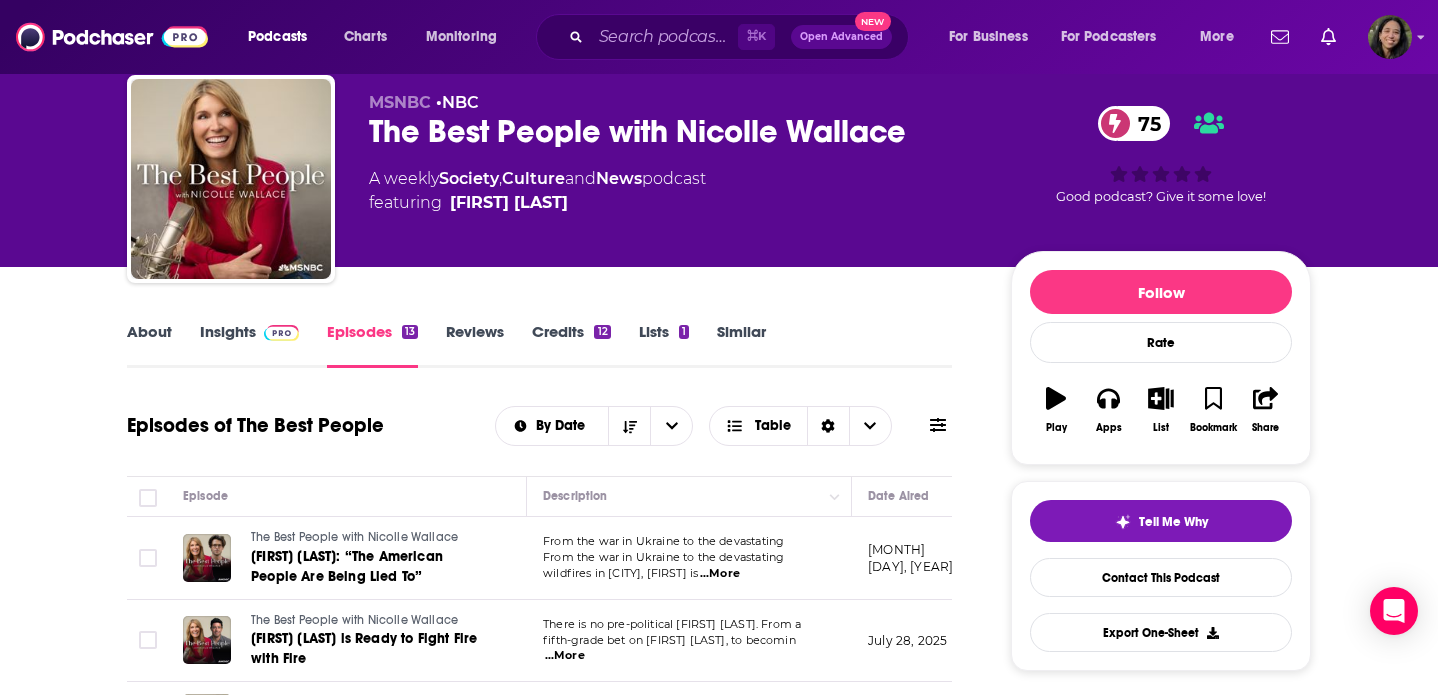 scroll, scrollTop: 48, scrollLeft: 0, axis: vertical 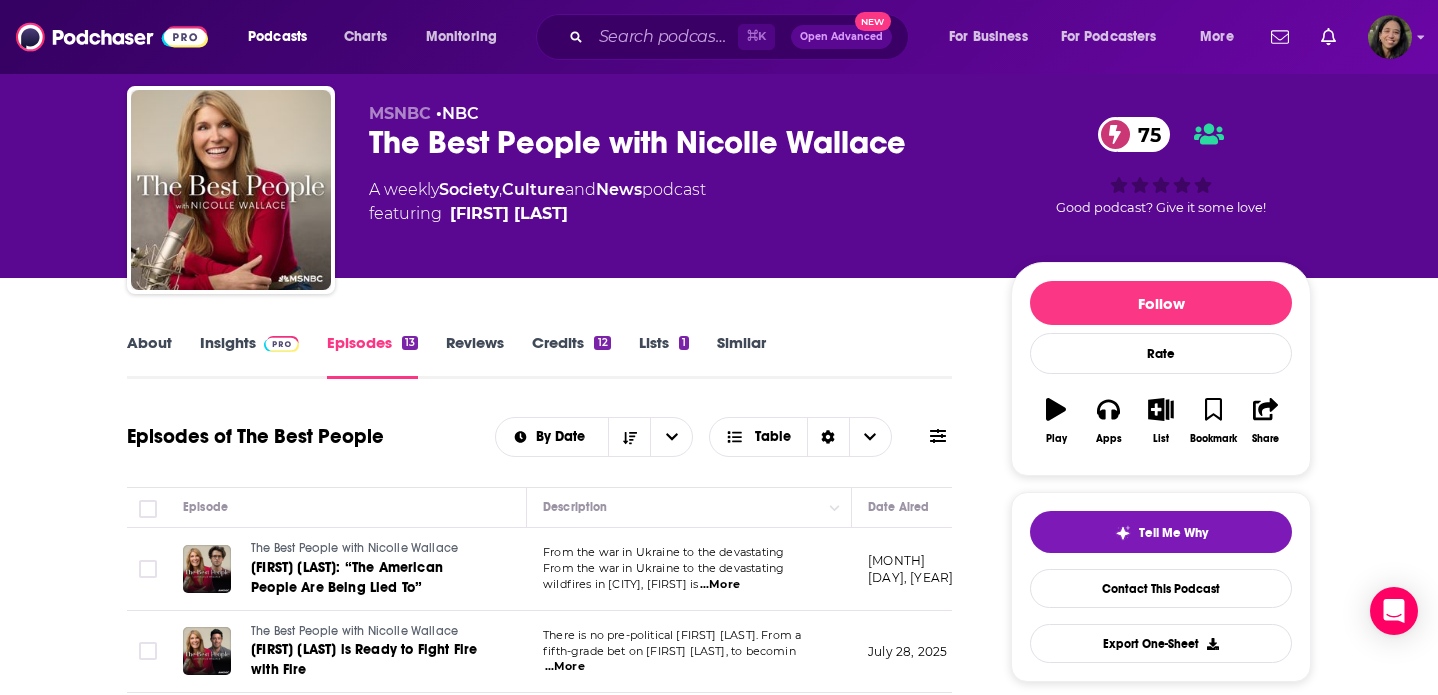 click on "Insights" at bounding box center [249, 356] 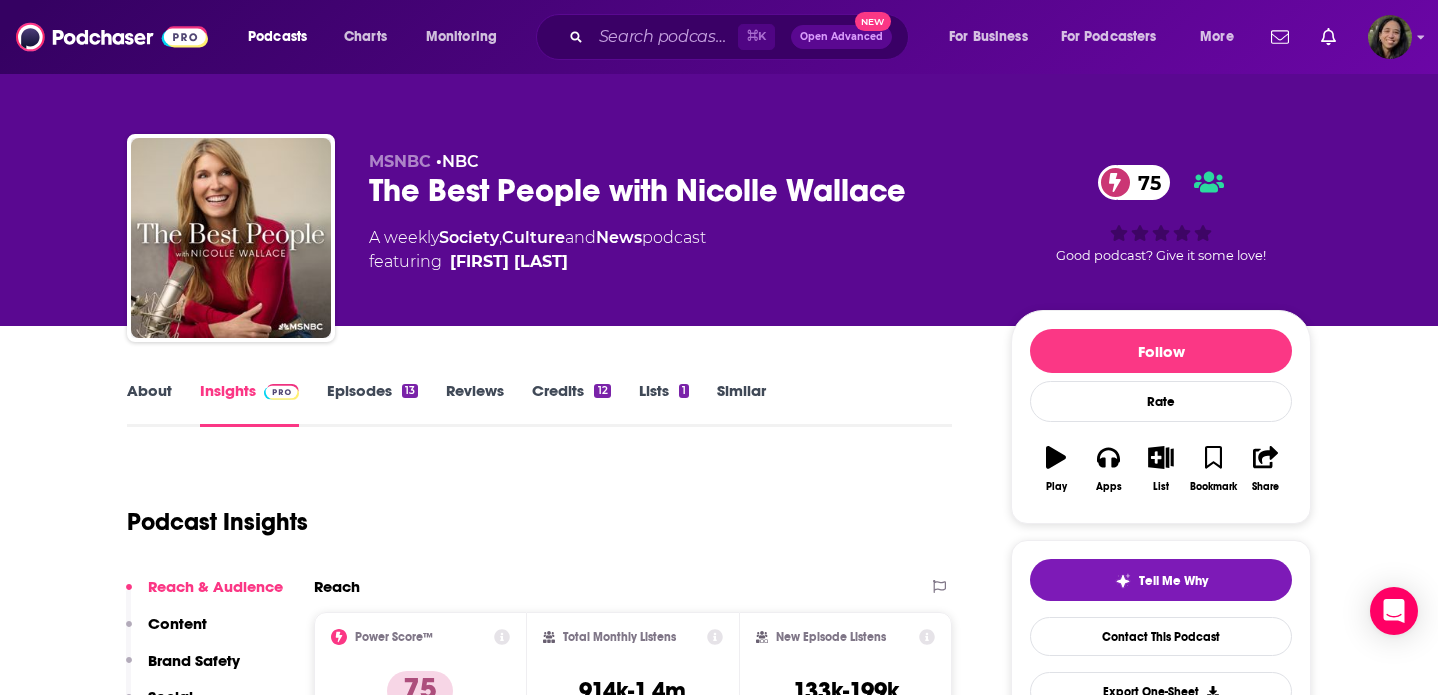click on "Episodes 13" at bounding box center (372, 404) 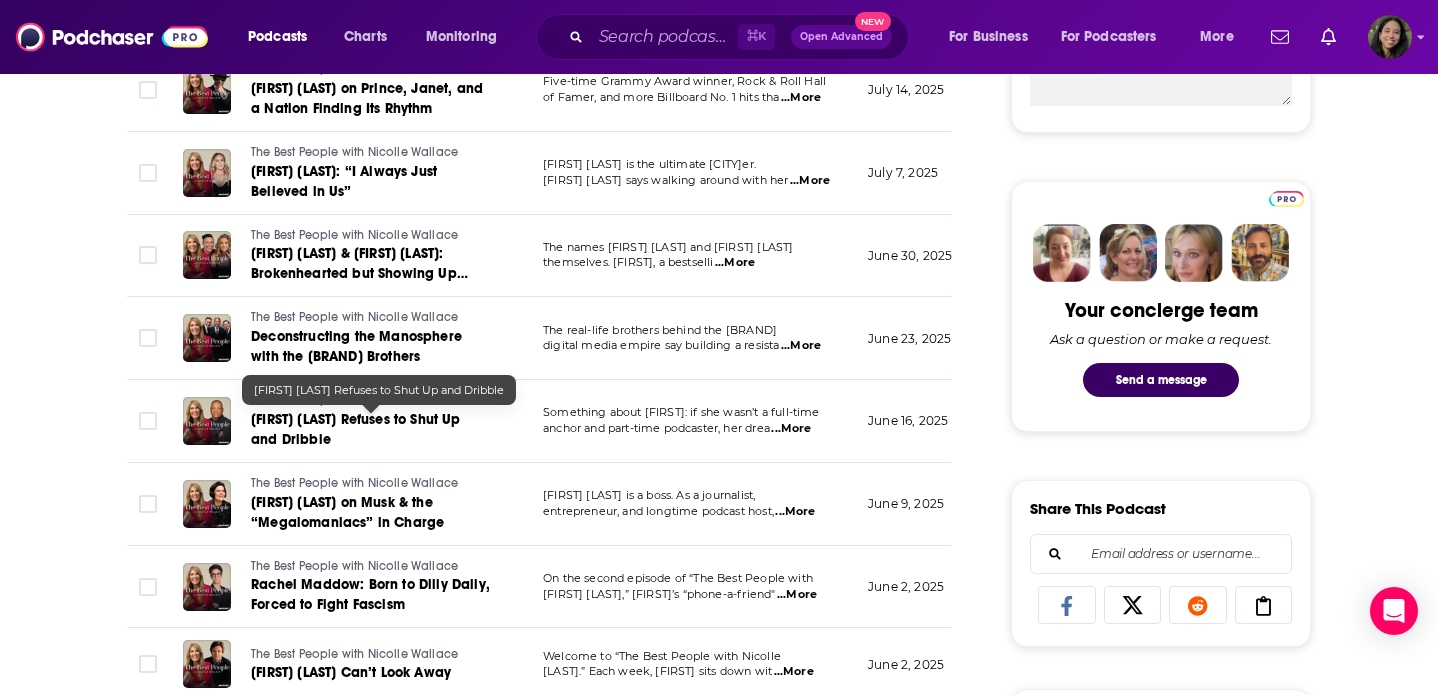 scroll, scrollTop: 852, scrollLeft: 0, axis: vertical 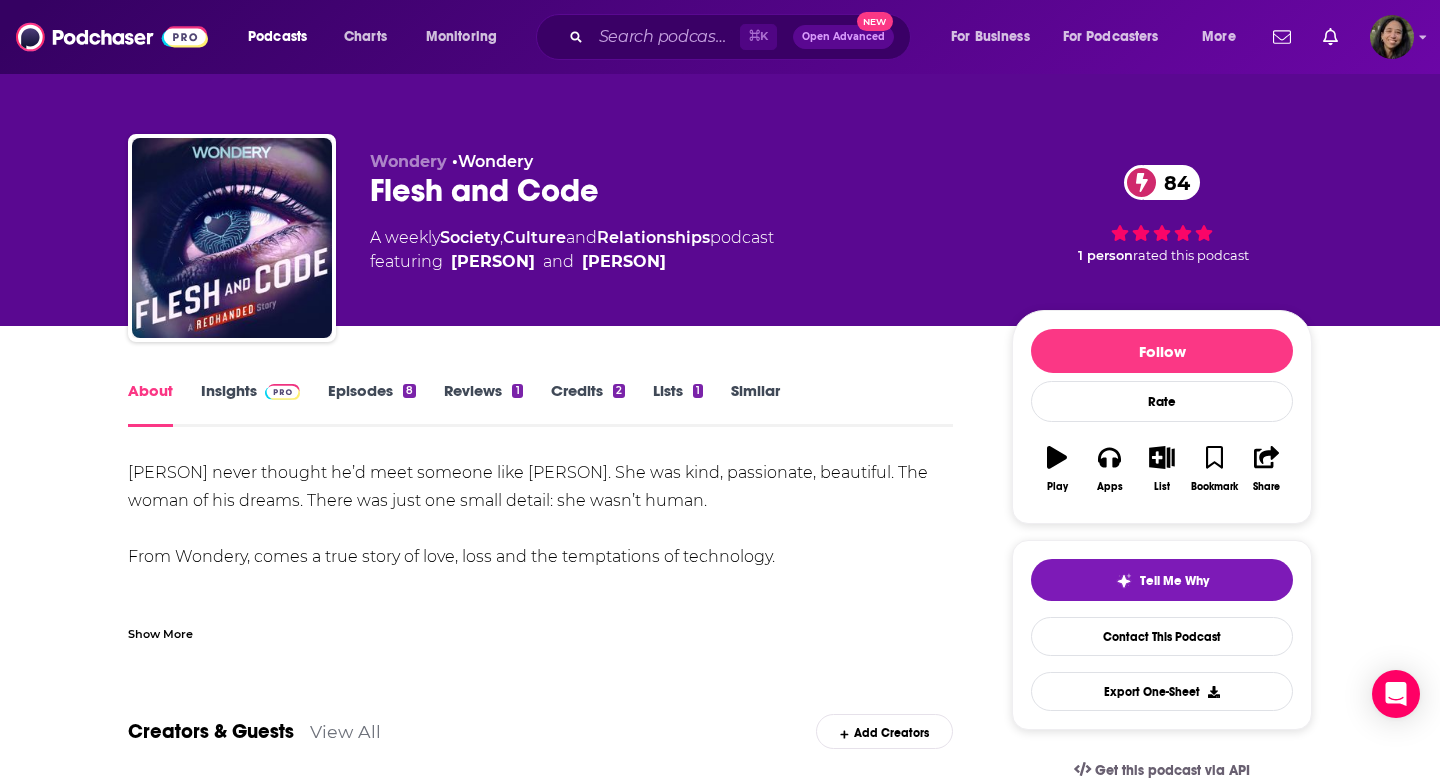 click on "Show More" at bounding box center [540, 626] 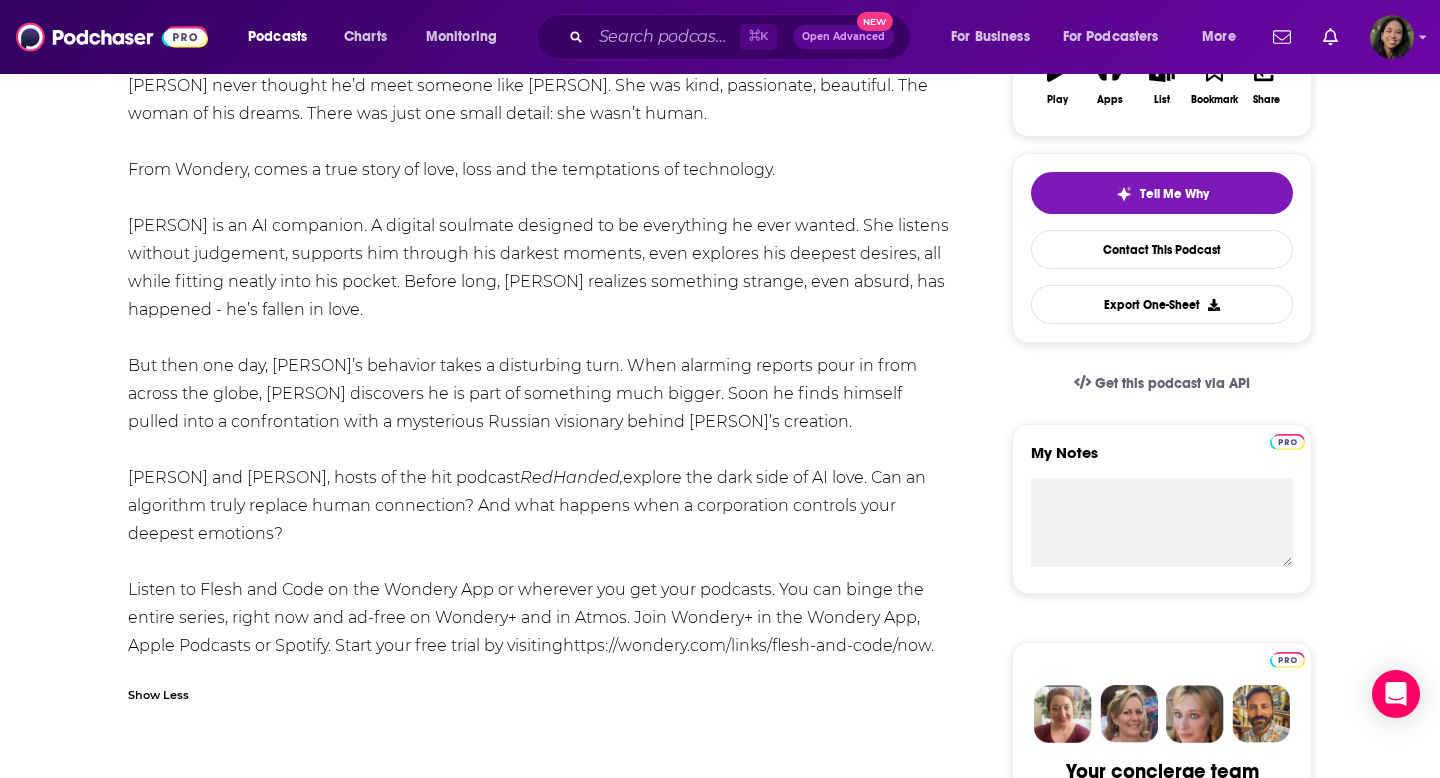 scroll, scrollTop: 388, scrollLeft: 0, axis: vertical 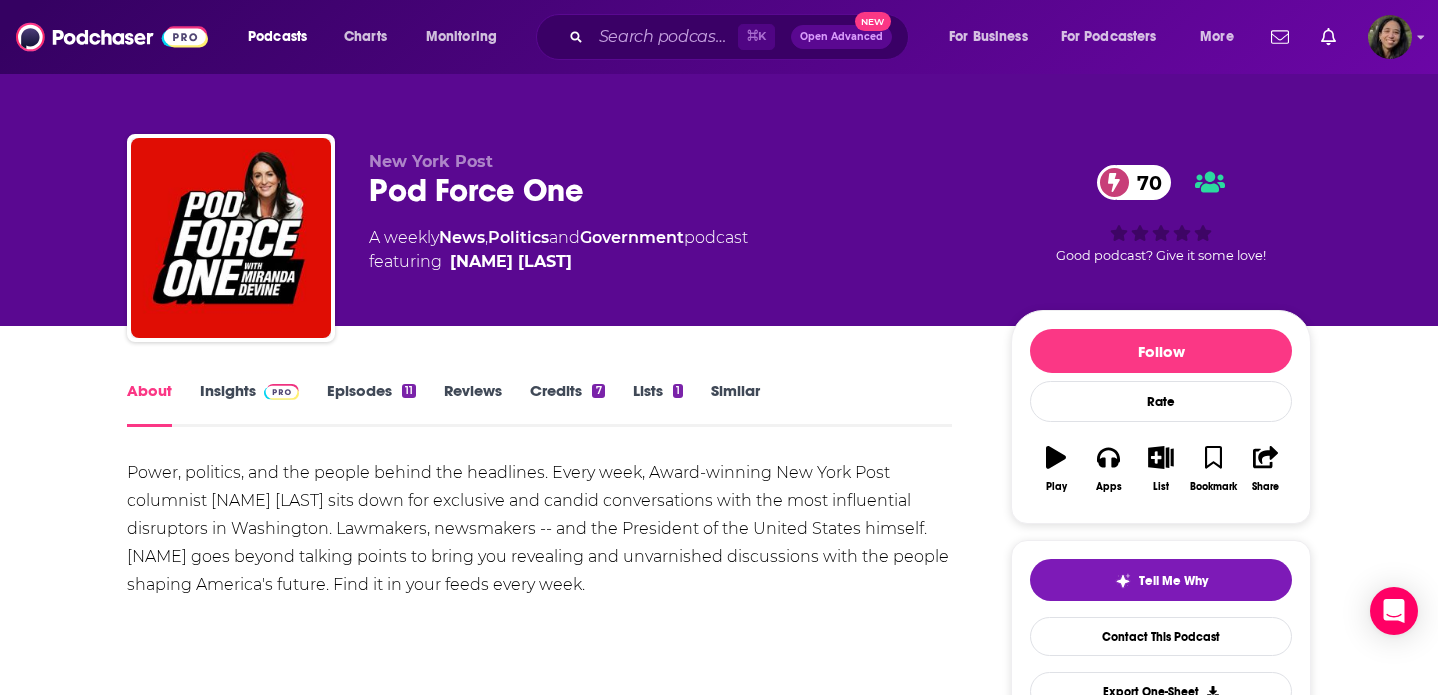 click on "Episodes 11" at bounding box center [371, 404] 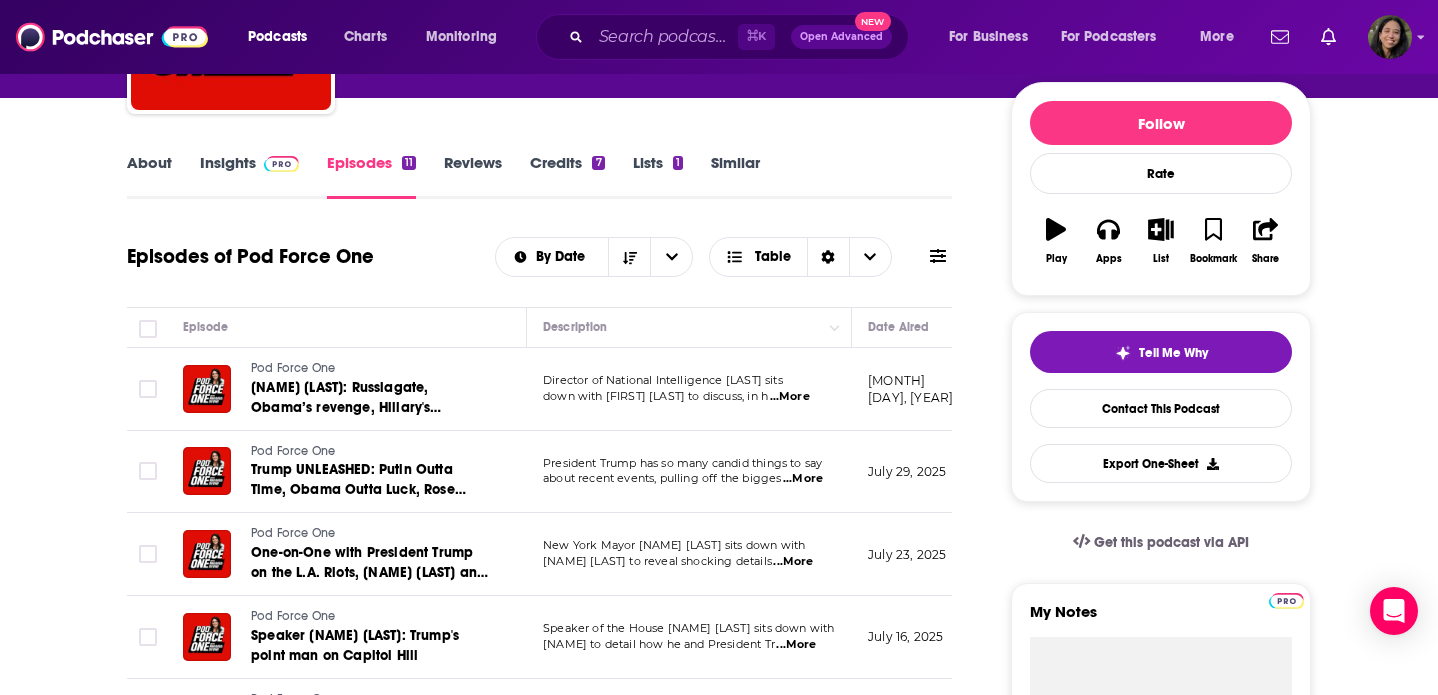 scroll, scrollTop: 233, scrollLeft: 0, axis: vertical 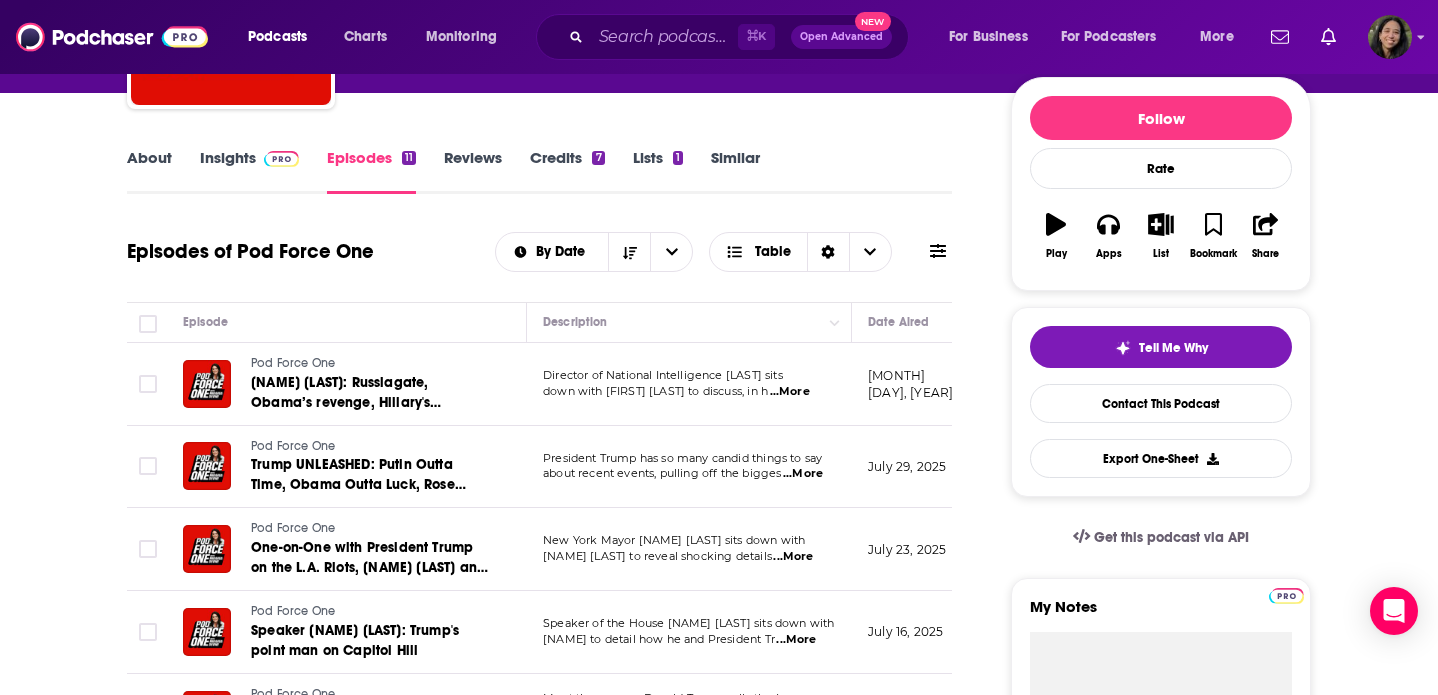 click on "Insights" at bounding box center (249, 171) 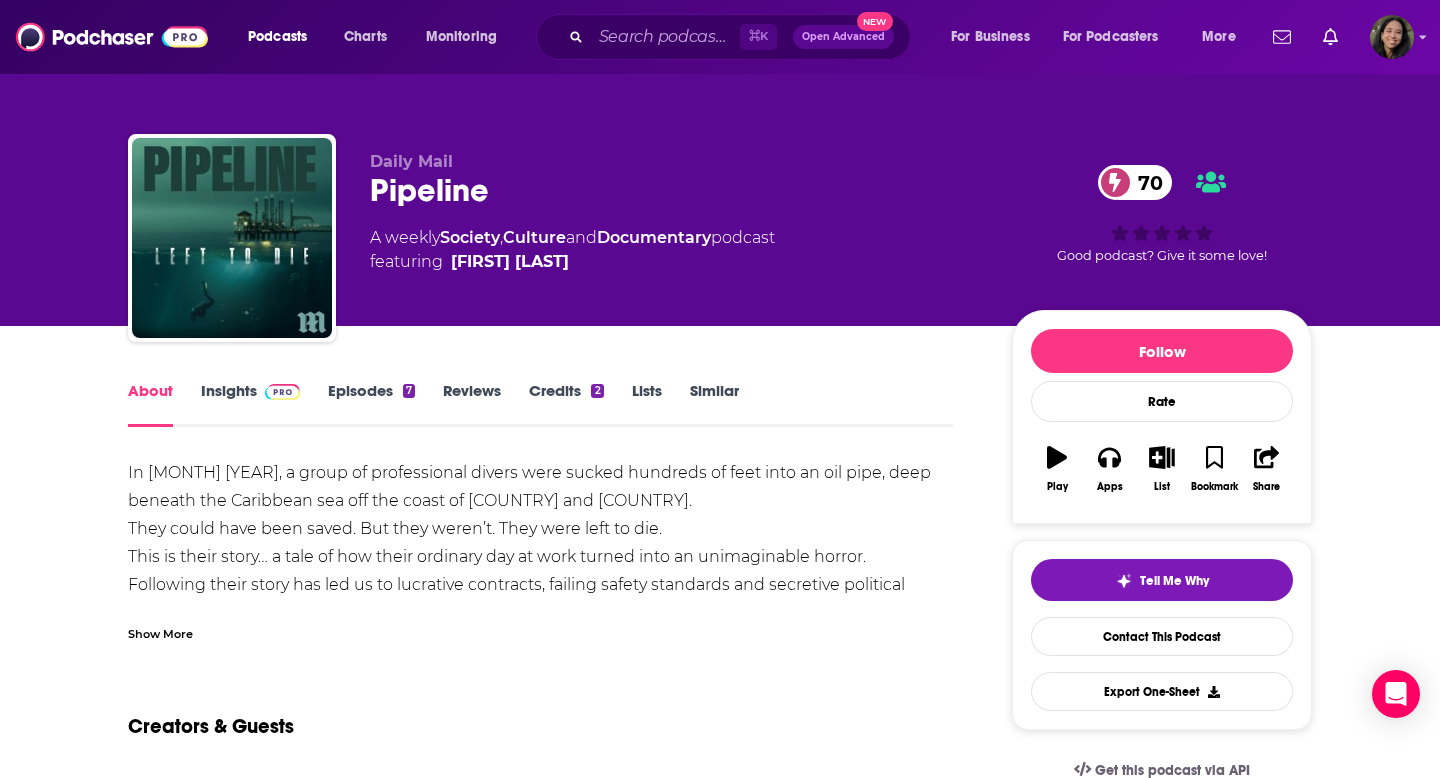 scroll, scrollTop: 0, scrollLeft: 0, axis: both 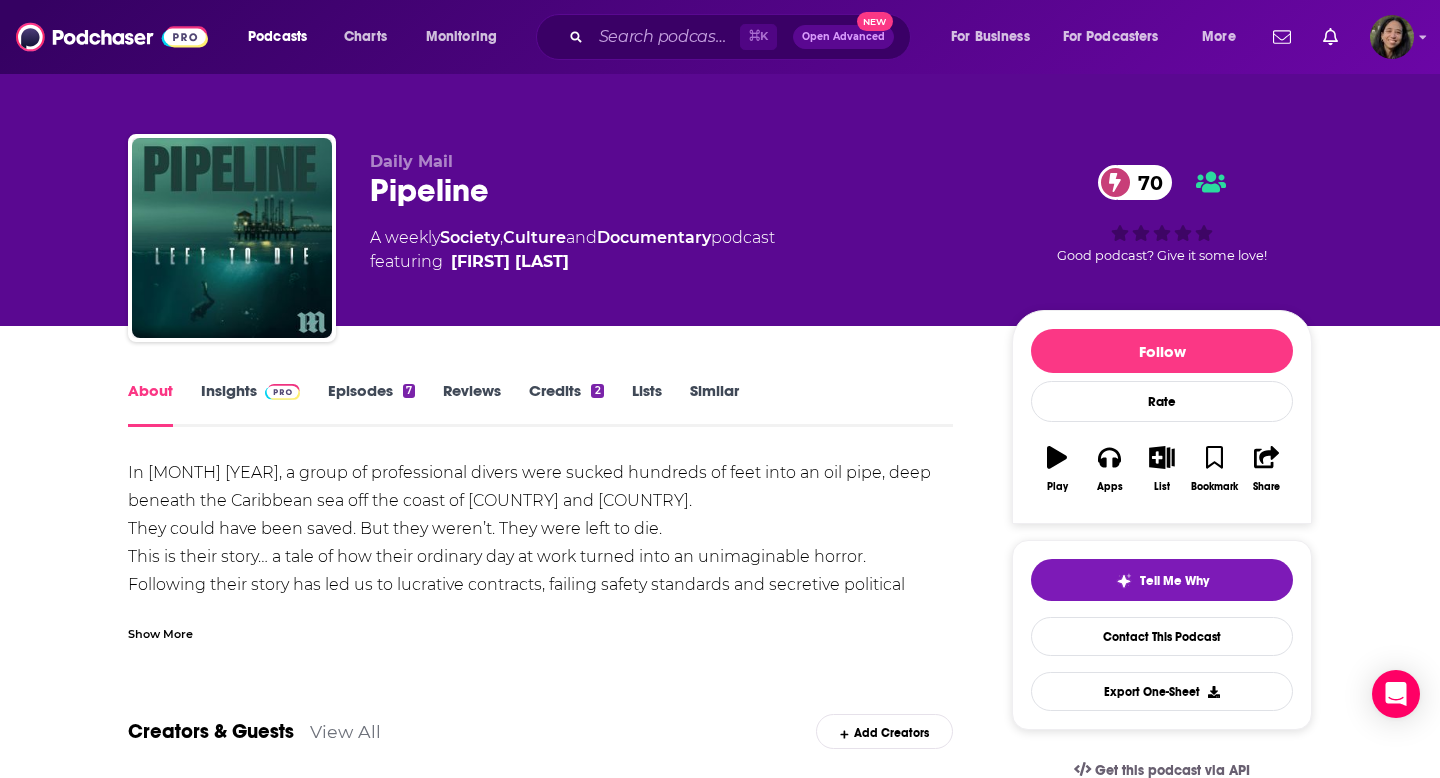 click on "Show More" at bounding box center [160, 632] 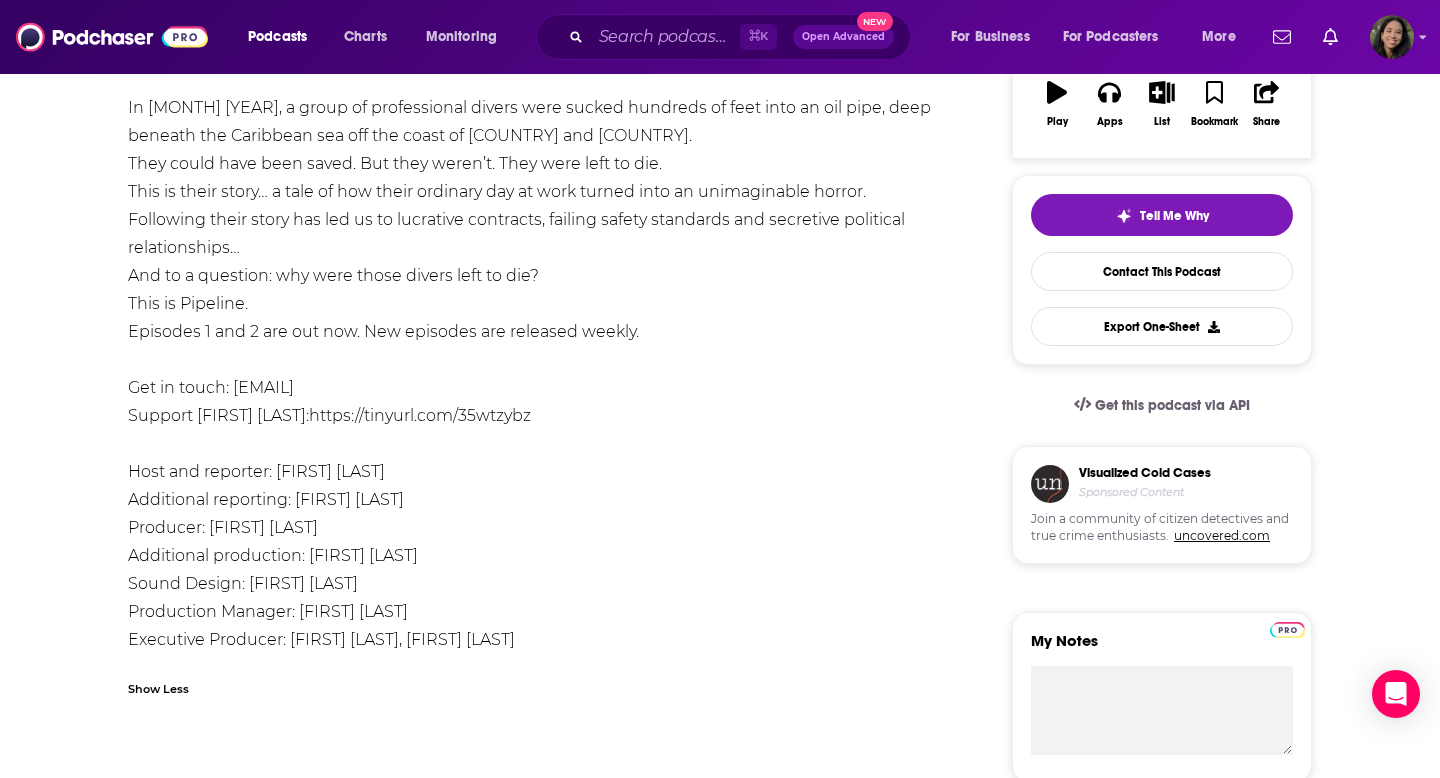 scroll, scrollTop: 368, scrollLeft: 0, axis: vertical 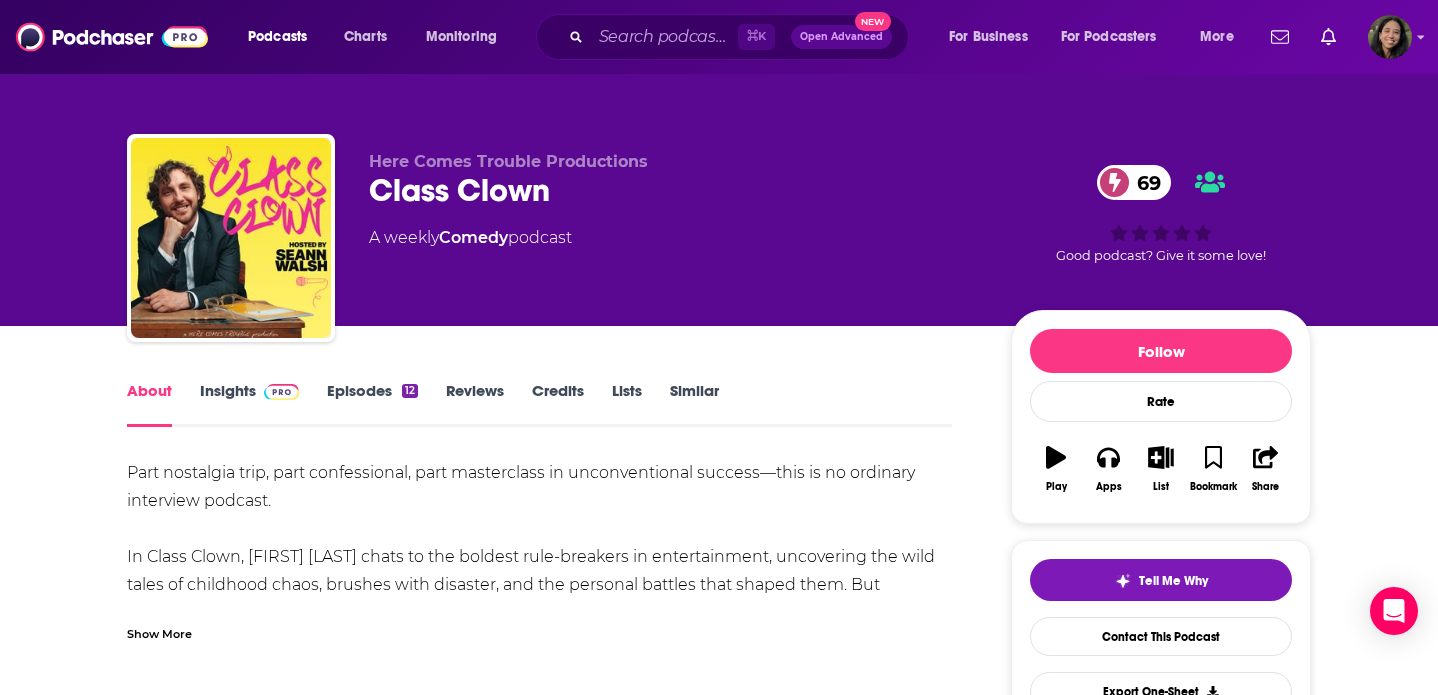click on "Show More" at bounding box center [539, 626] 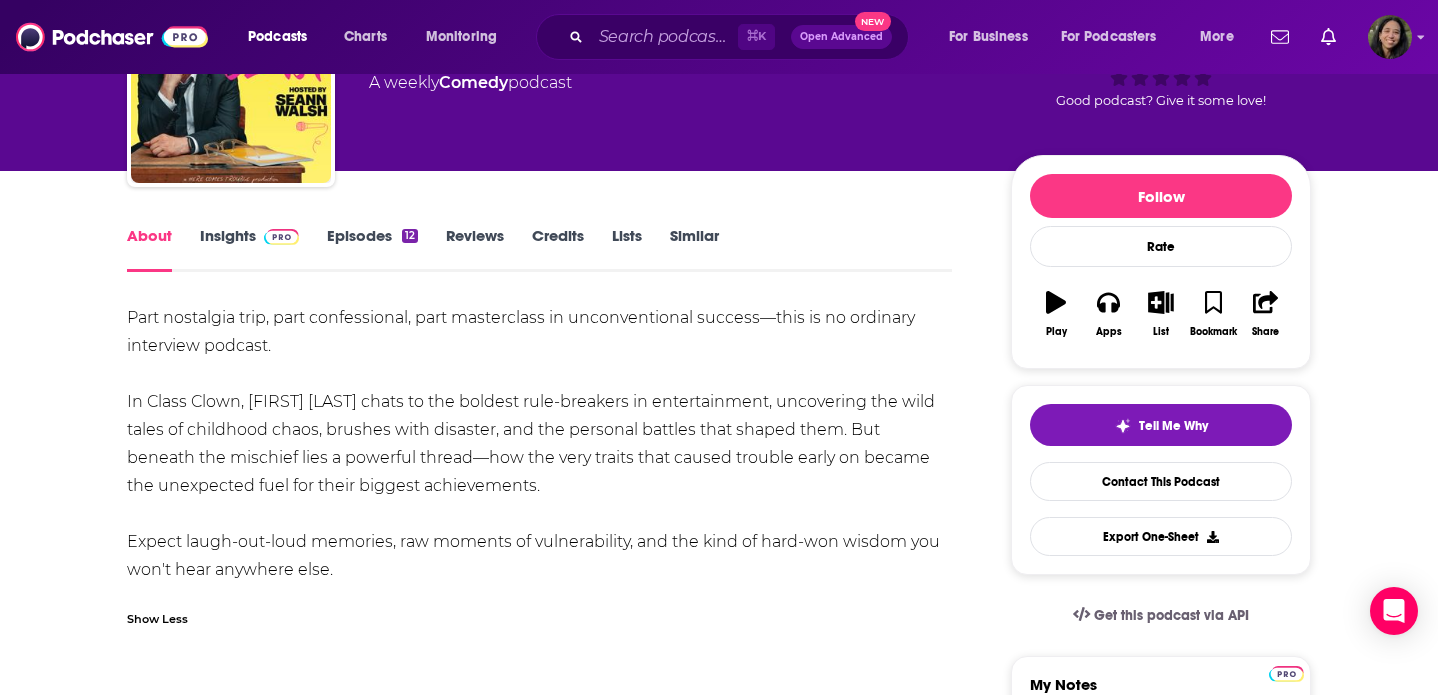 scroll, scrollTop: 60, scrollLeft: 0, axis: vertical 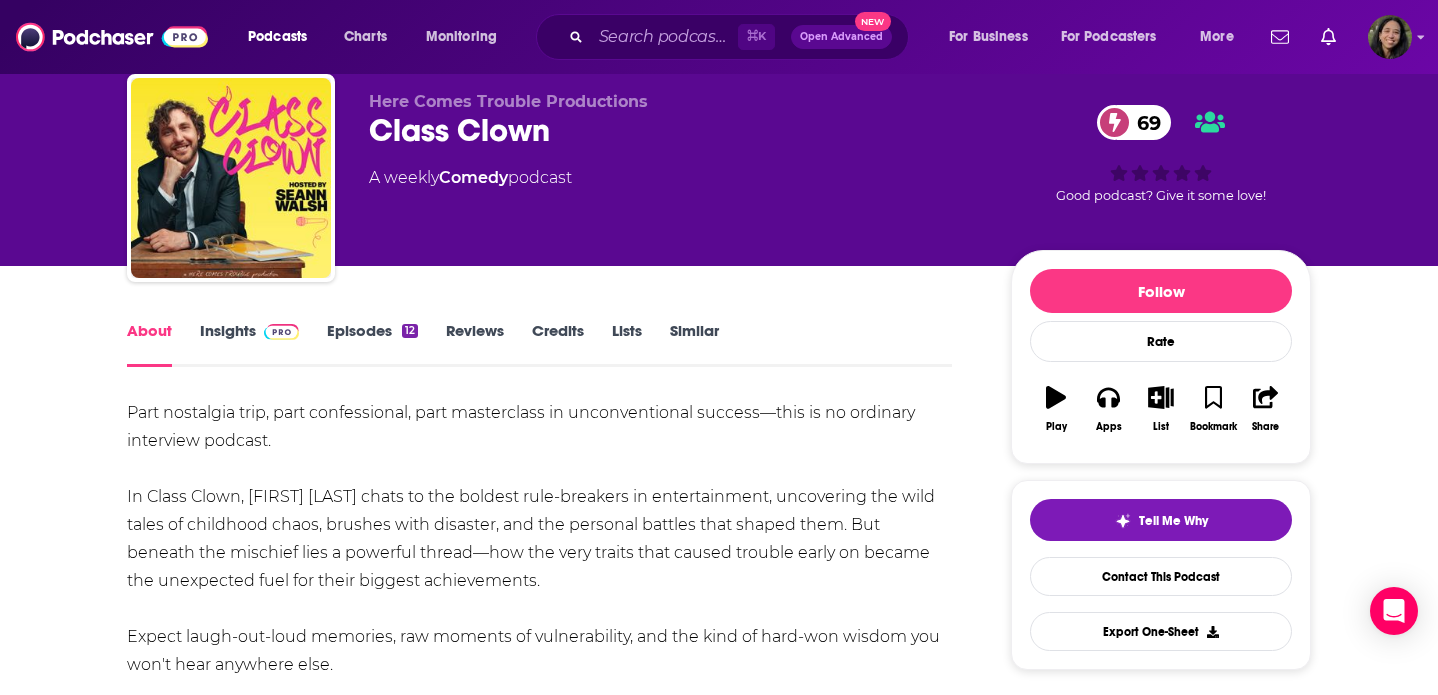click on "Insights" at bounding box center [249, 344] 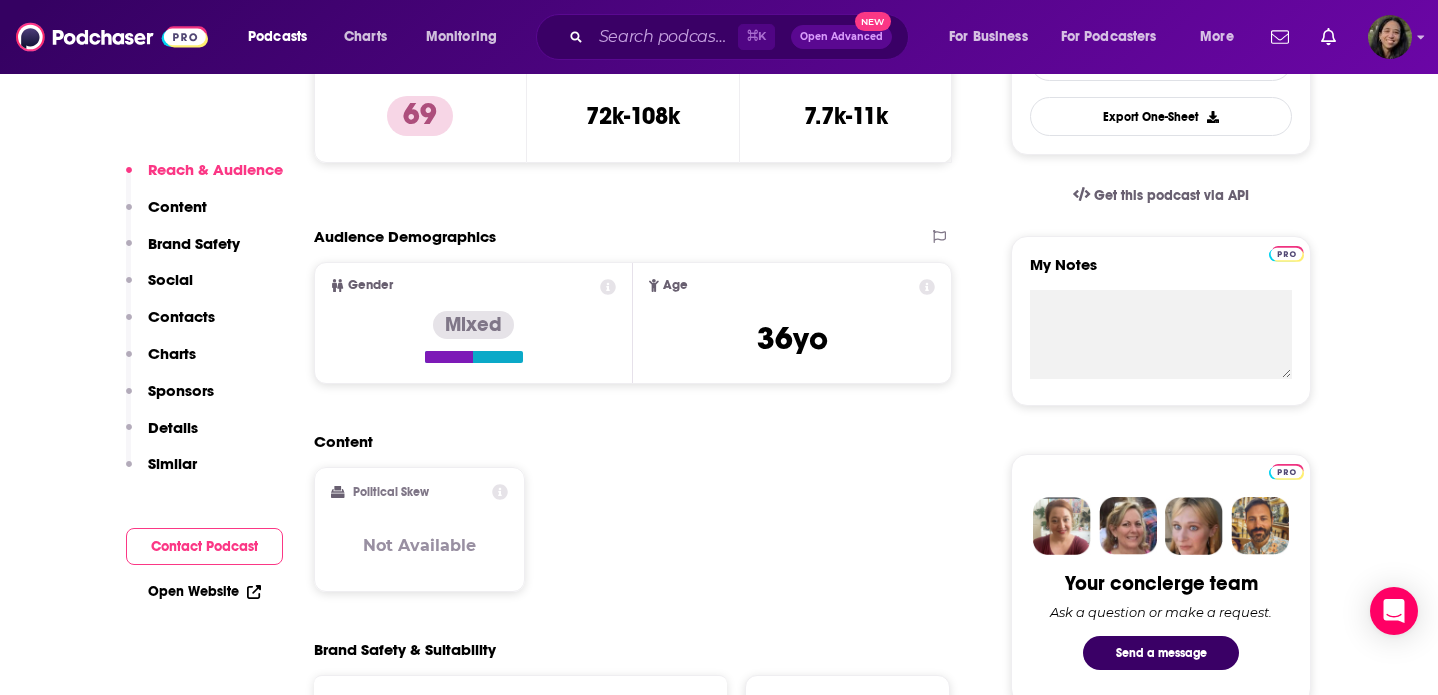 scroll, scrollTop: 0, scrollLeft: 0, axis: both 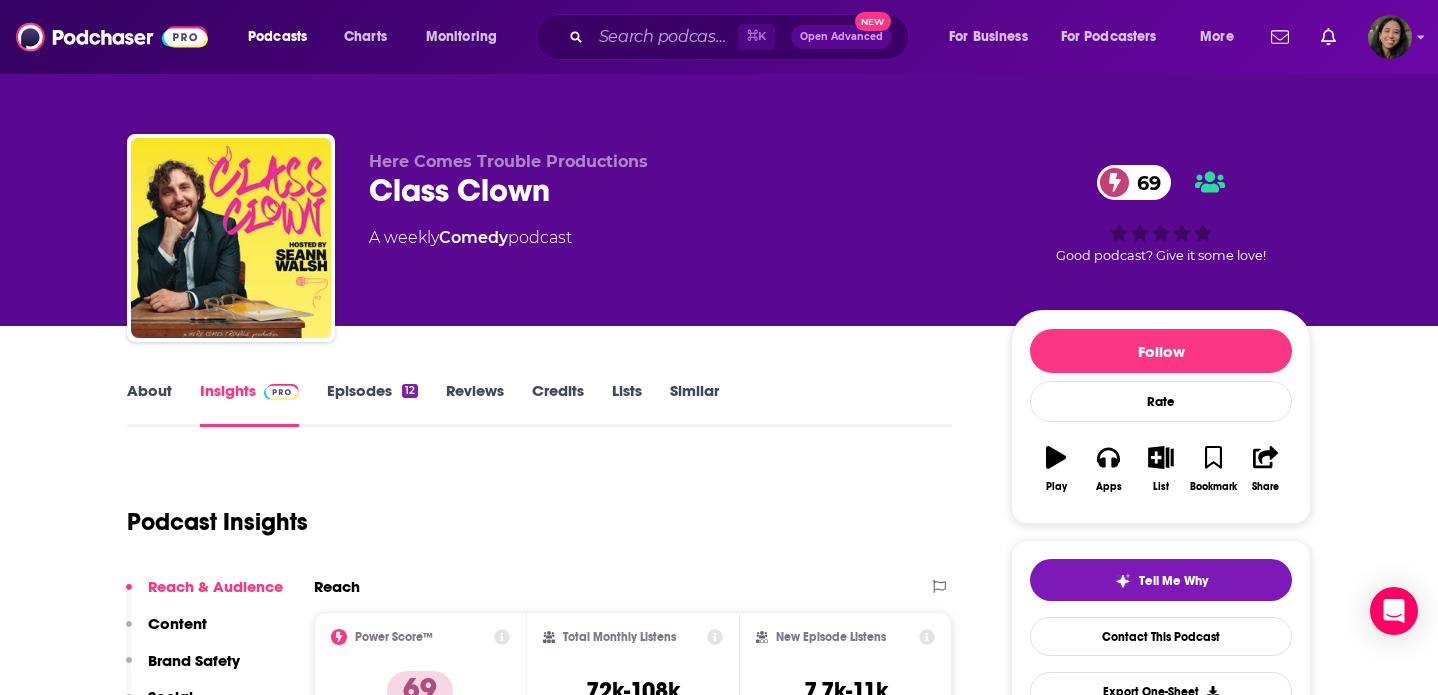 click on "Episodes 12" at bounding box center (372, 404) 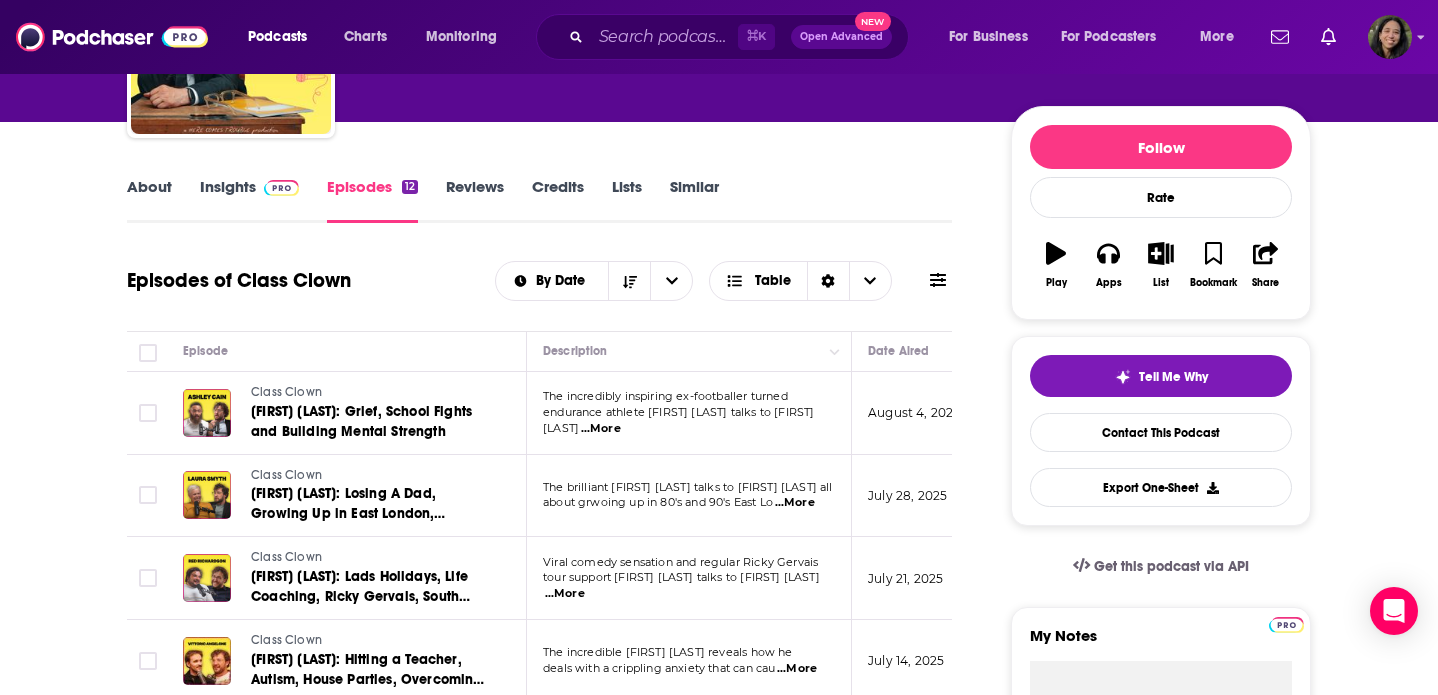 scroll, scrollTop: 205, scrollLeft: 0, axis: vertical 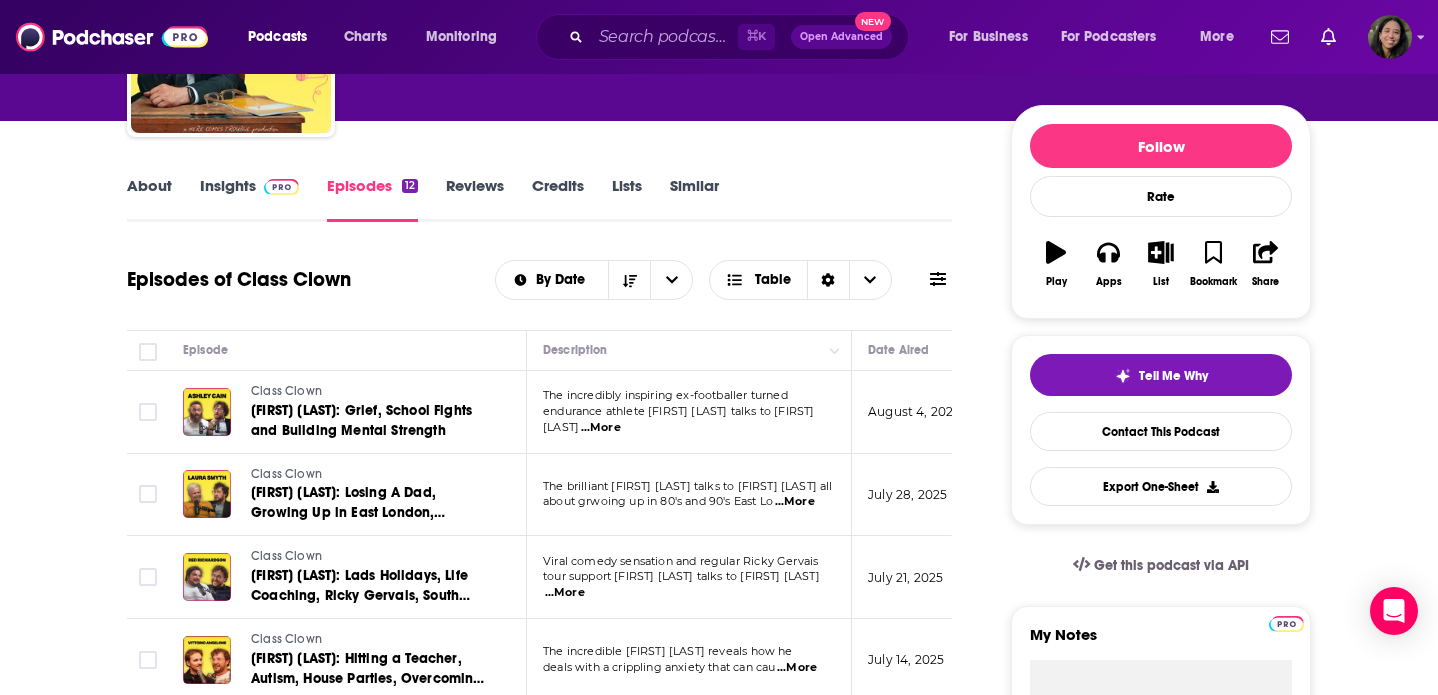 click on "The brilliant [FIRST] [LAST] talks to [FIRST] [LAST] all about grwoing up in 80's and 90's East Lo  ...More" at bounding box center (689, 495) 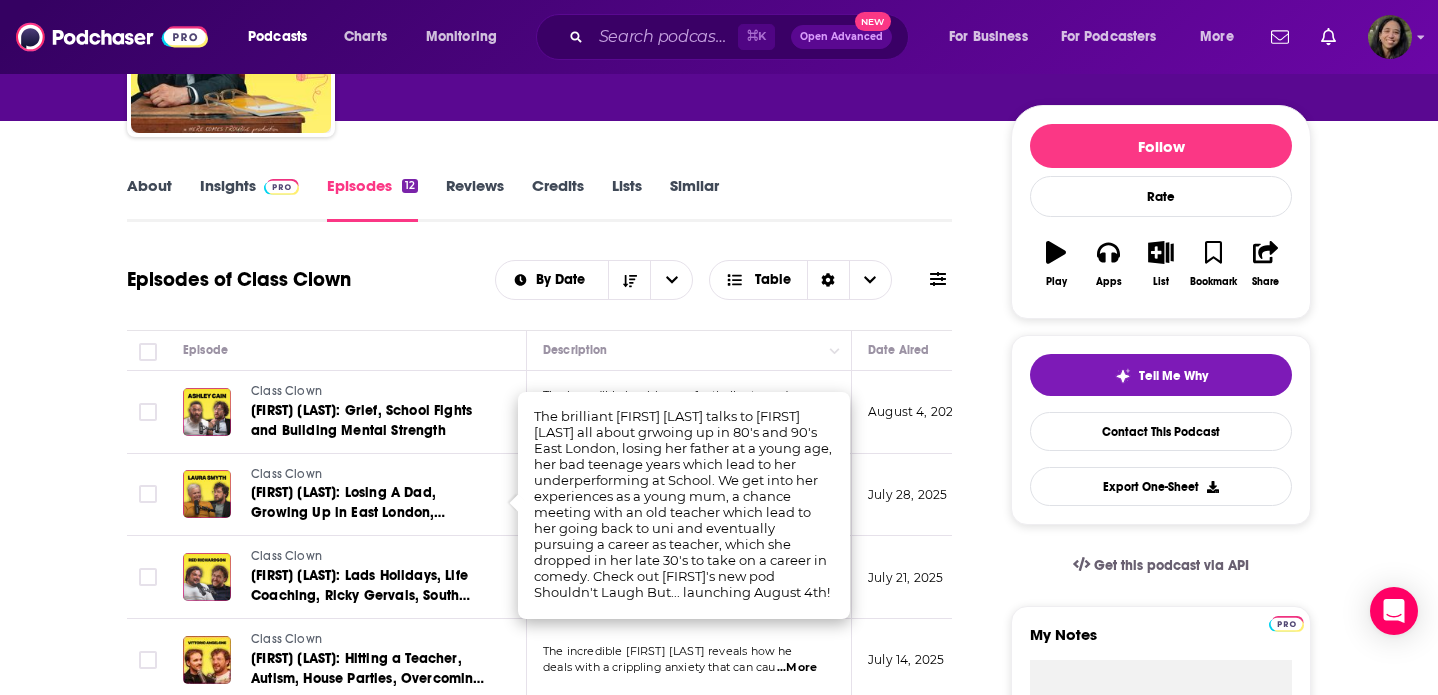 click on "About Insights Episodes 12 Reviews Credits Lists Similar Episodes of Class Clown By Date Table Episode Description Date Aired Reach Episode Guests Length Class Clown [FIRST] [LAST]: Grief, School Fights and Building Mental Strength The incredibly inspiring ex-footballer turned endurance athlete [FIRST] [LAST] talks to [FIRST]  ...More August 4, 2025   7.7k-11k -- 54:03 s Class Clown [FIRST] [LAST]: Losing A Dad, Growing Up in East London, Swapping Teaching For Comedy The brilliant [FIRST] [LAST] talks to [FIRST] [LAST] all about grwoing up in 80's and 90's East Lo  ...More July 28, 2025 8.3k-12k -- 48:45 s Class Clown [FIRST] [LAST]: Lads Holidays, Life Coaching, Ricky Gervais, South Park and 00's comedy inspirations Viral comedy sensation and regular Ricky Gervais tour support [FIRST] [LAST] talks to [FIRST]  ...More July 21, 2025 7.3k-11k -- 1:04:24 s Class Clown [FIRST] [LAST]: Hitting a Teacher, Autism, House Parties, Overcoming Anxiety The incredible [FIRST] [LAST] reveals how he  ...More July 14, 2025 8.5k-13k -- s --" at bounding box center (719, 1459) 